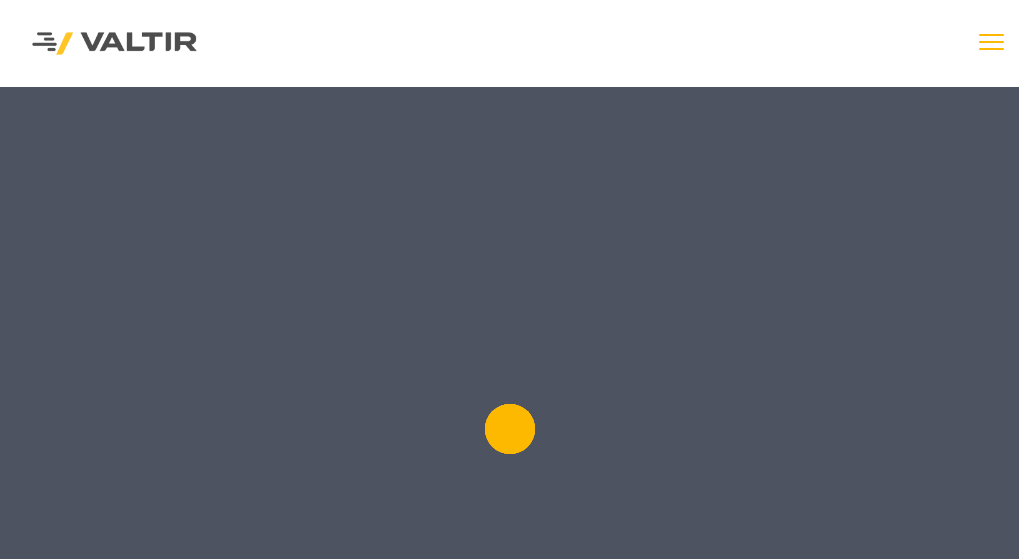 scroll, scrollTop: 0, scrollLeft: 0, axis: both 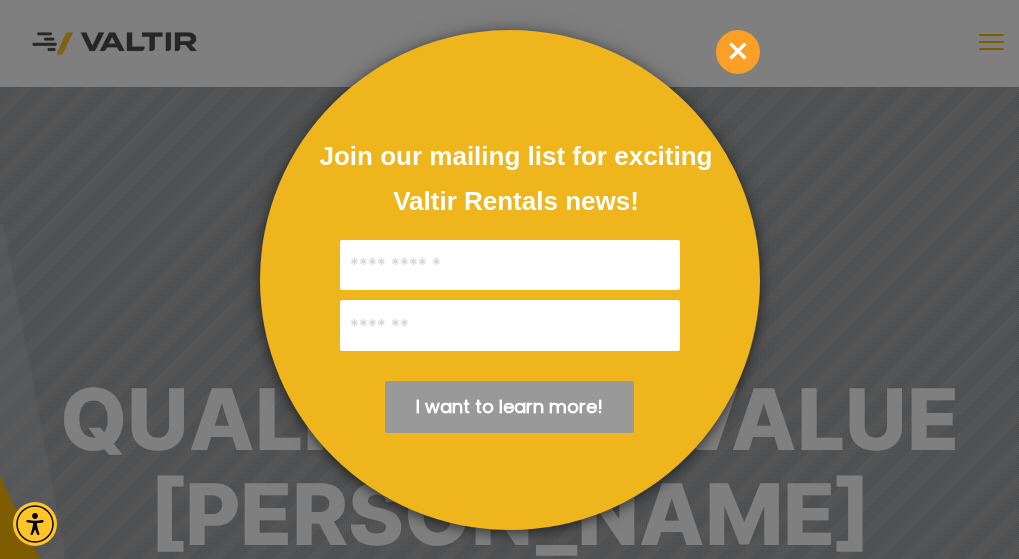 click on "×" at bounding box center (738, 52) 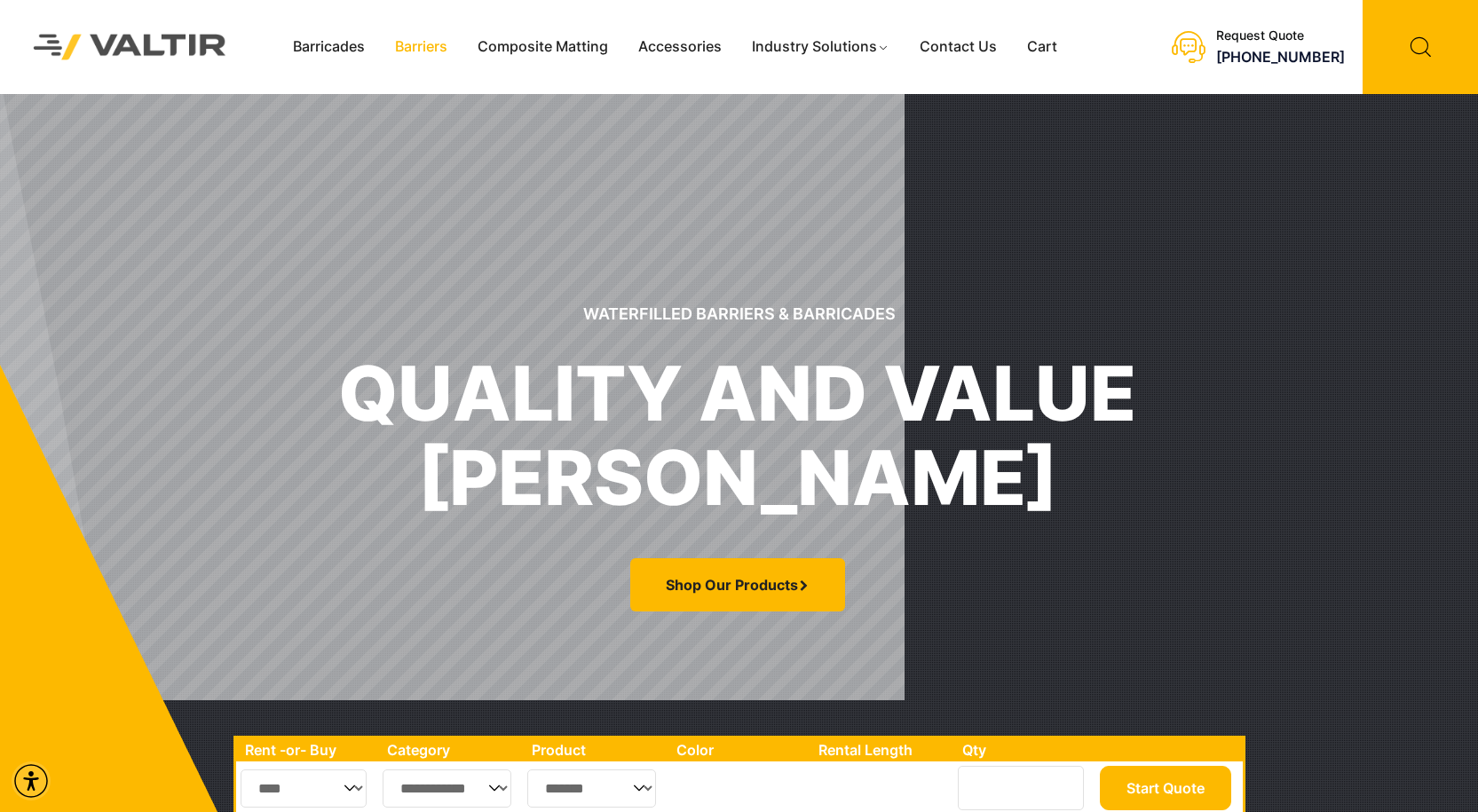click on "Barriers" at bounding box center (421, 47) 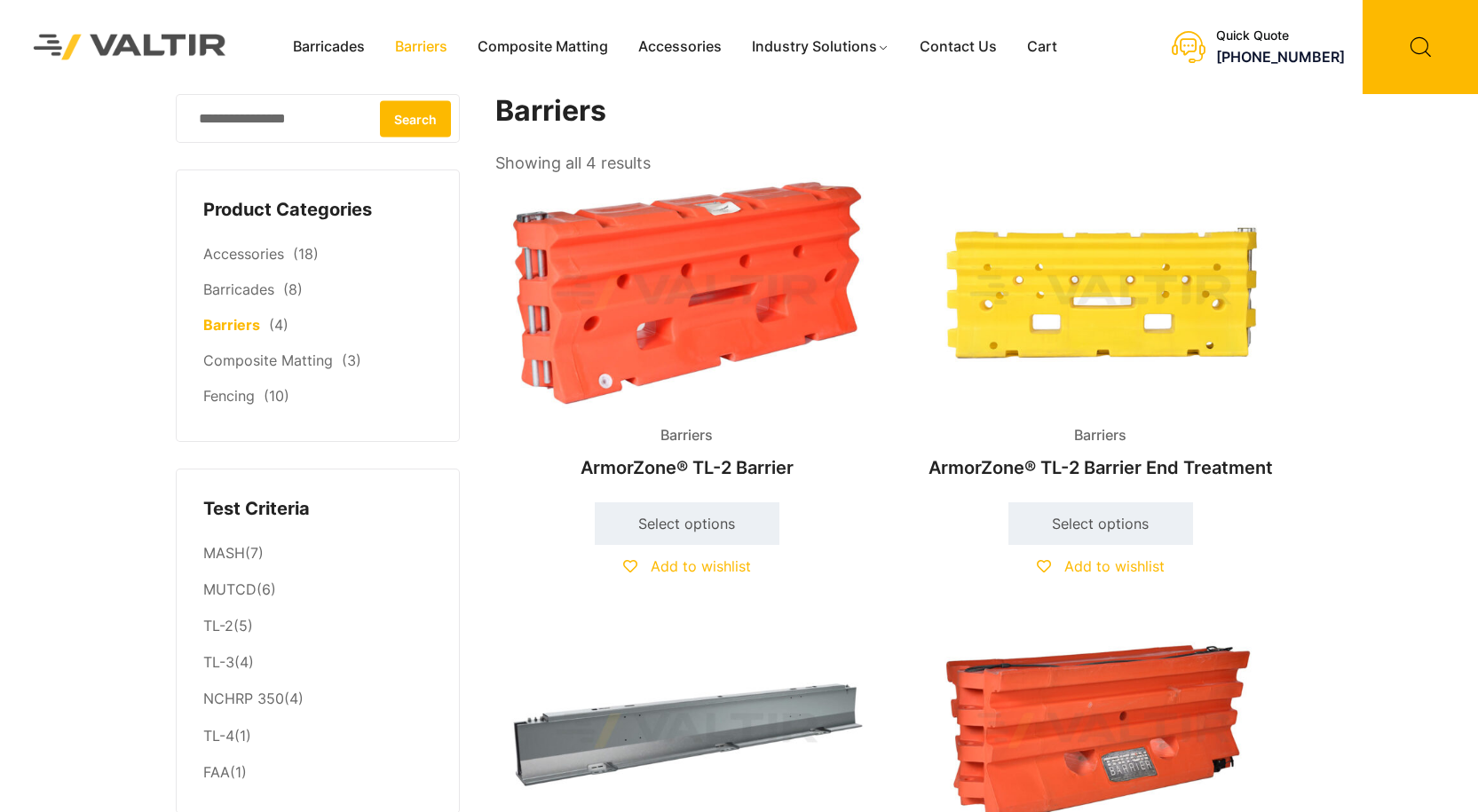 scroll, scrollTop: 0, scrollLeft: 0, axis: both 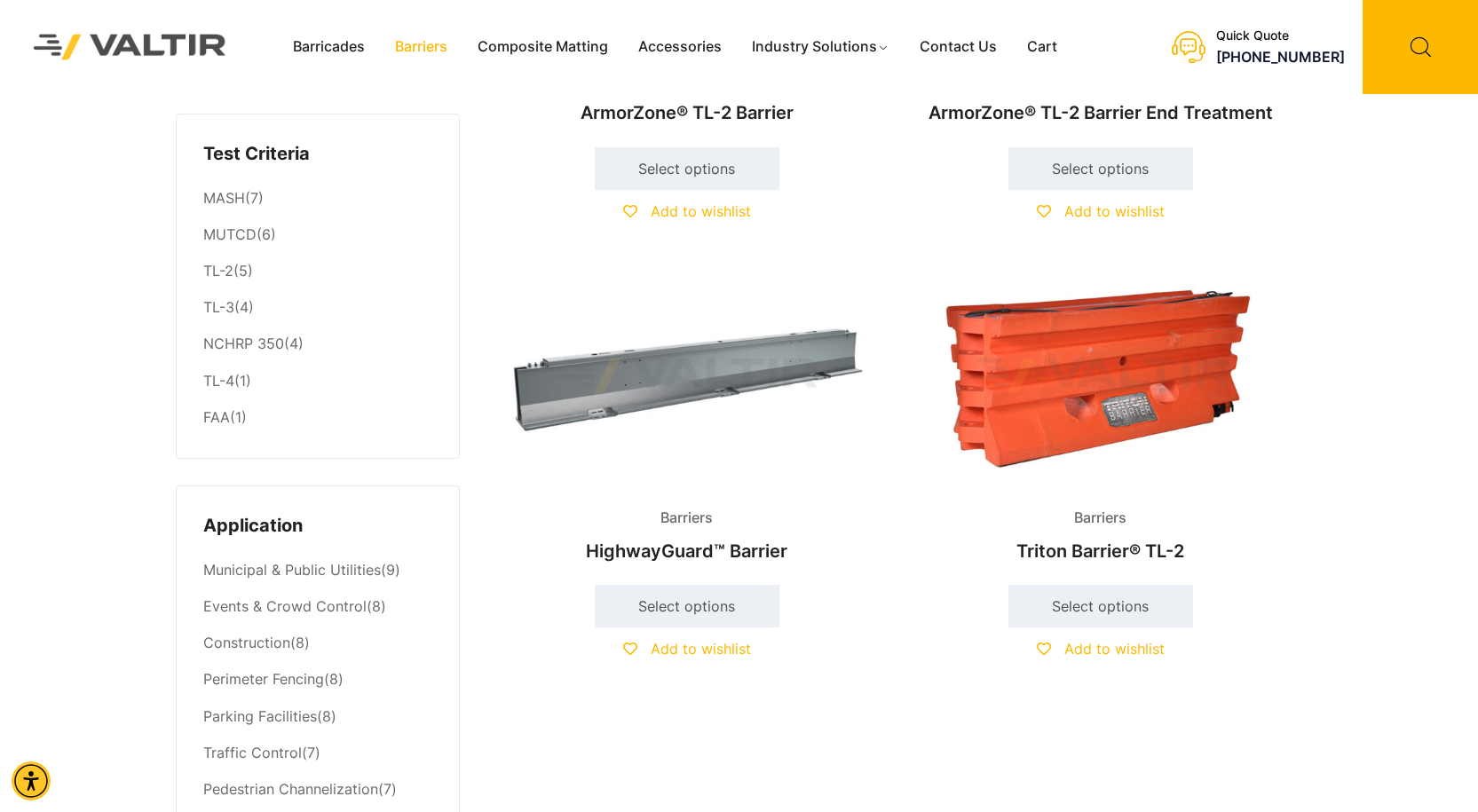 click at bounding box center [687, 375] 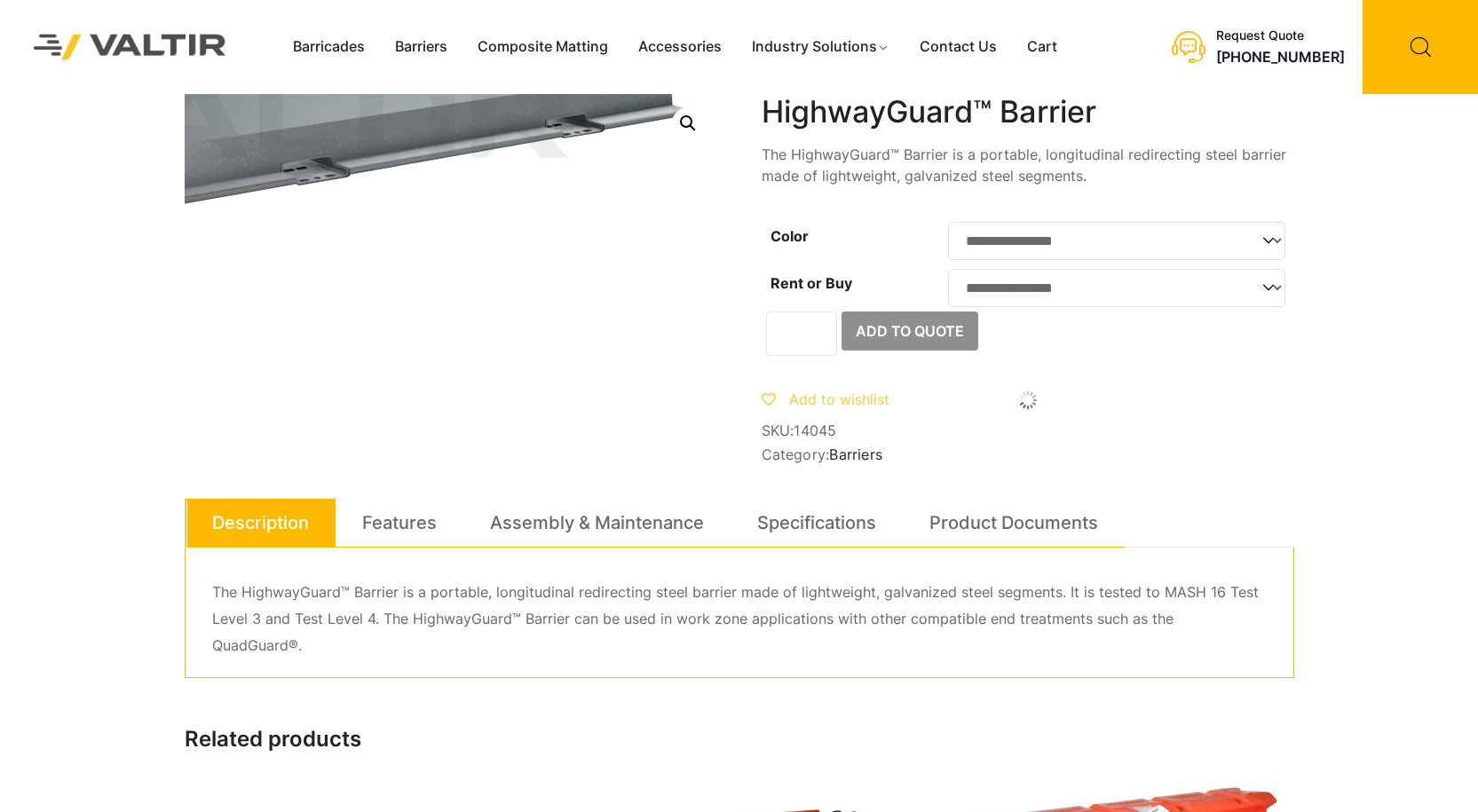 scroll, scrollTop: 0, scrollLeft: 0, axis: both 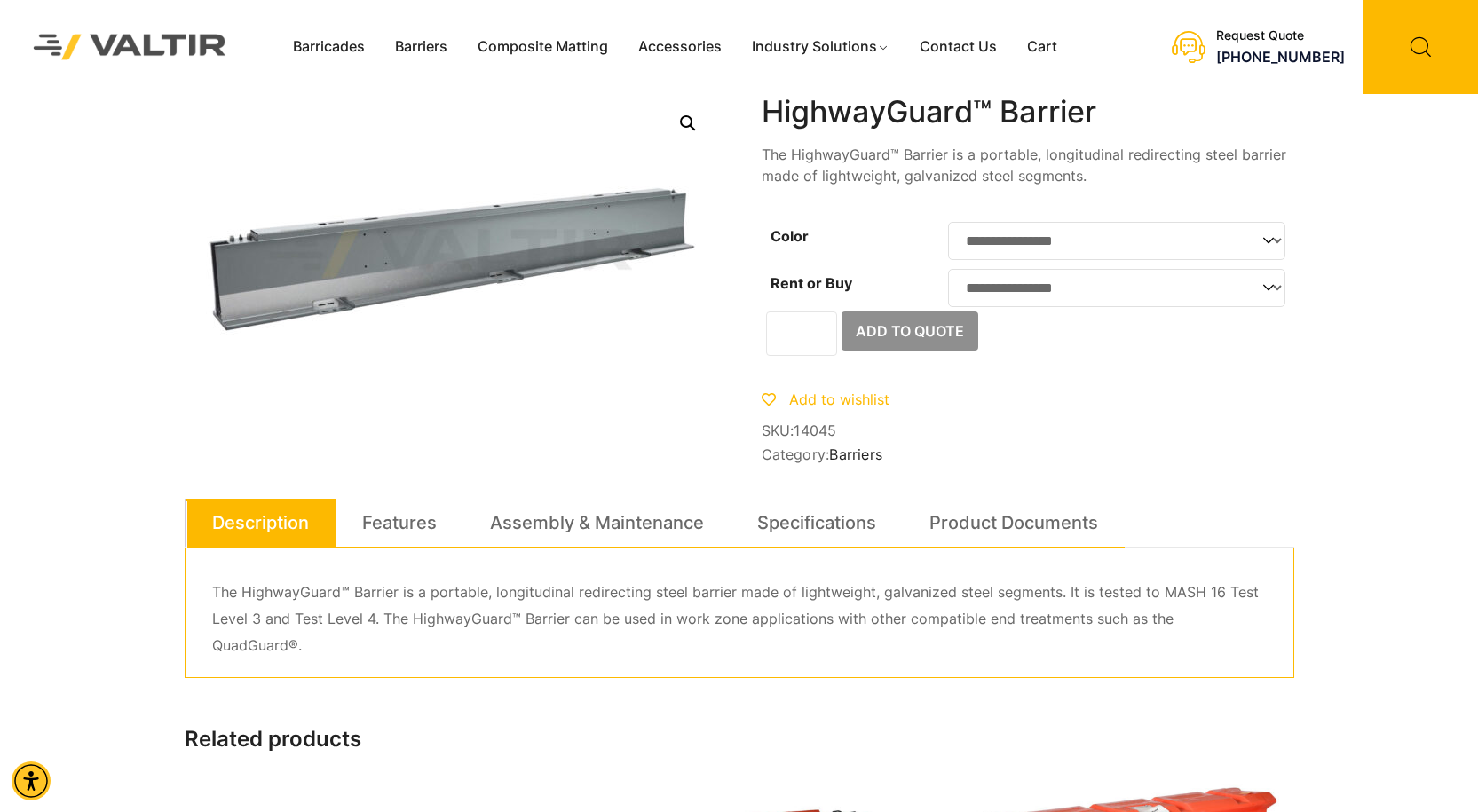 click on "**********" 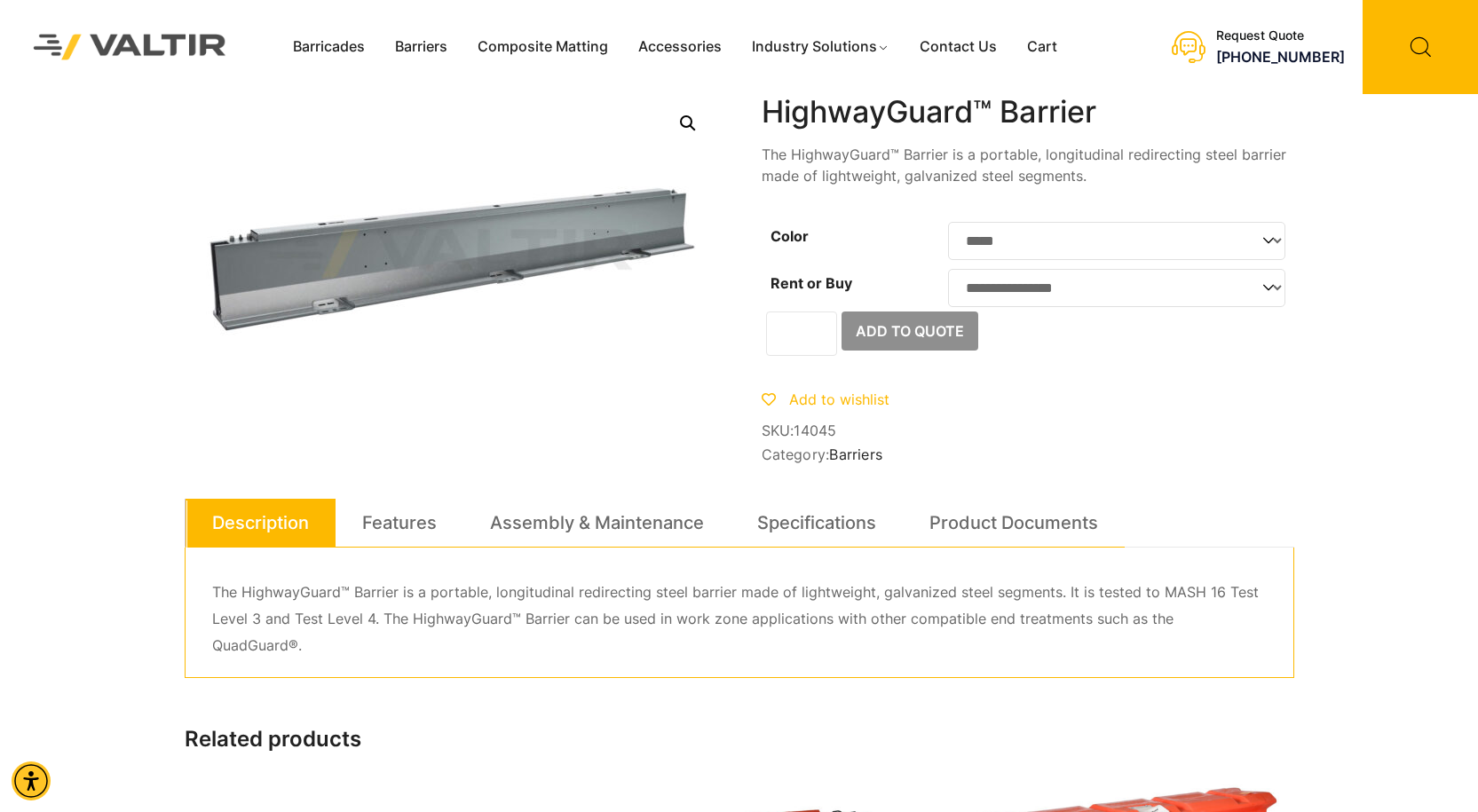 click on "**********" 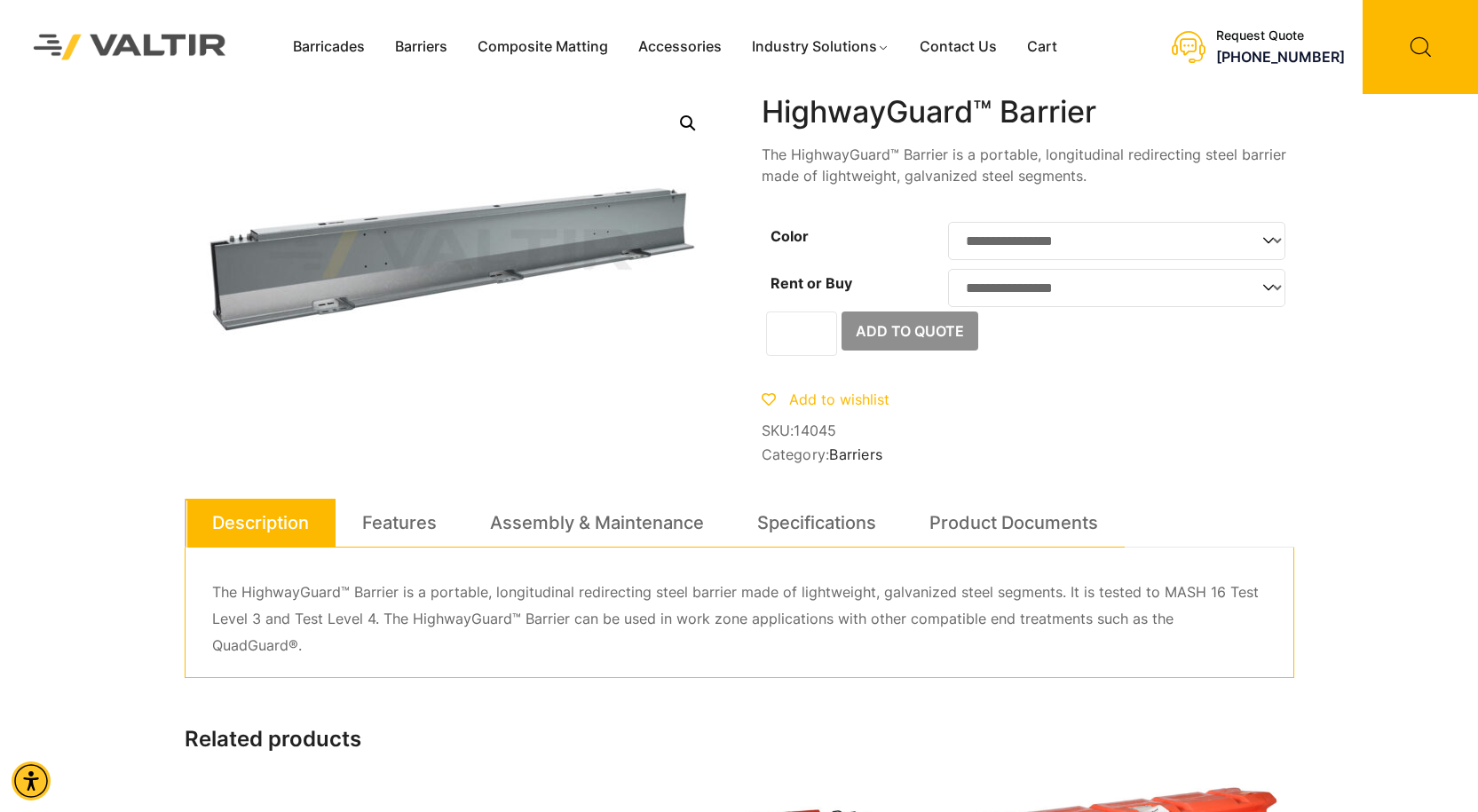 click on "**********" 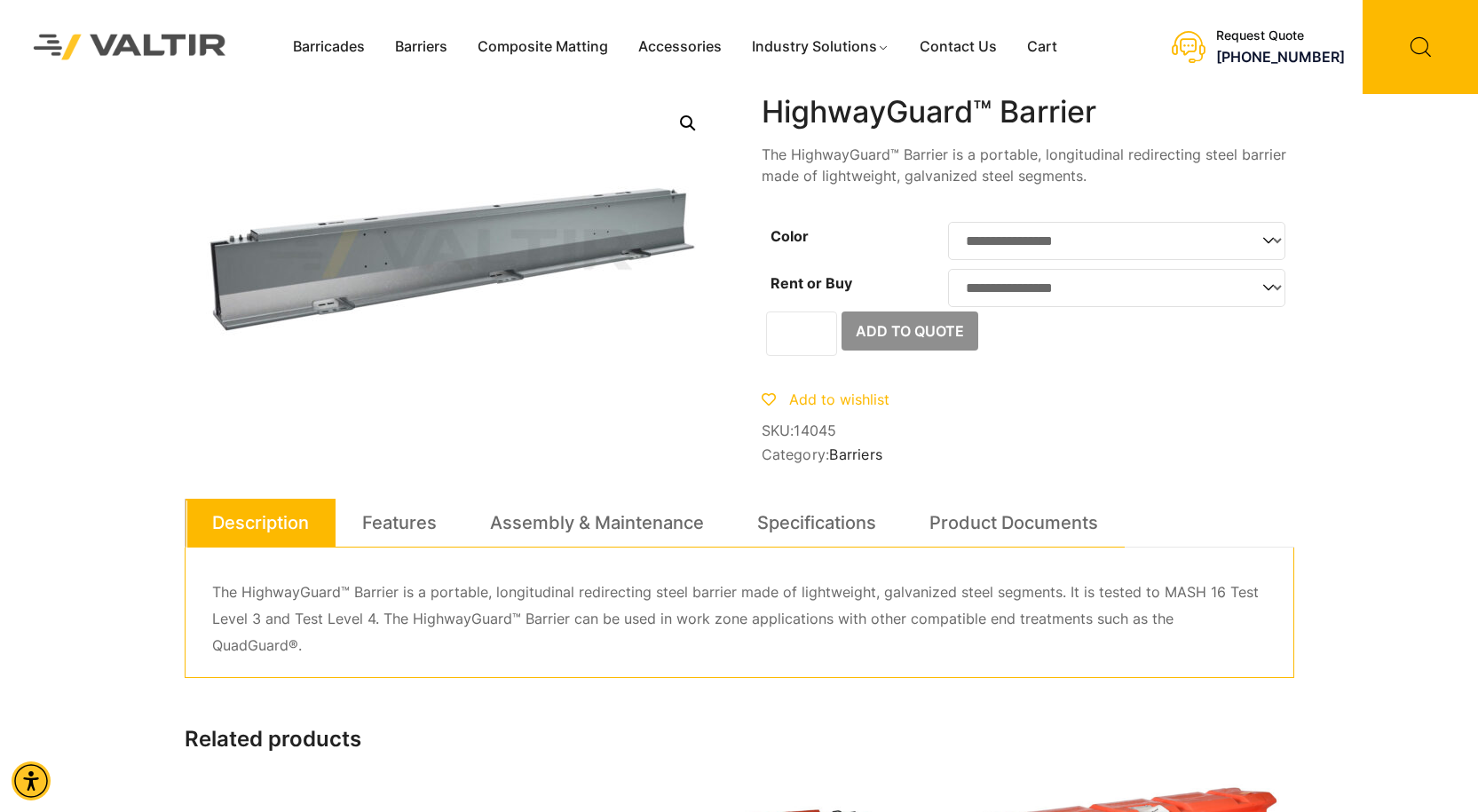 select on "****" 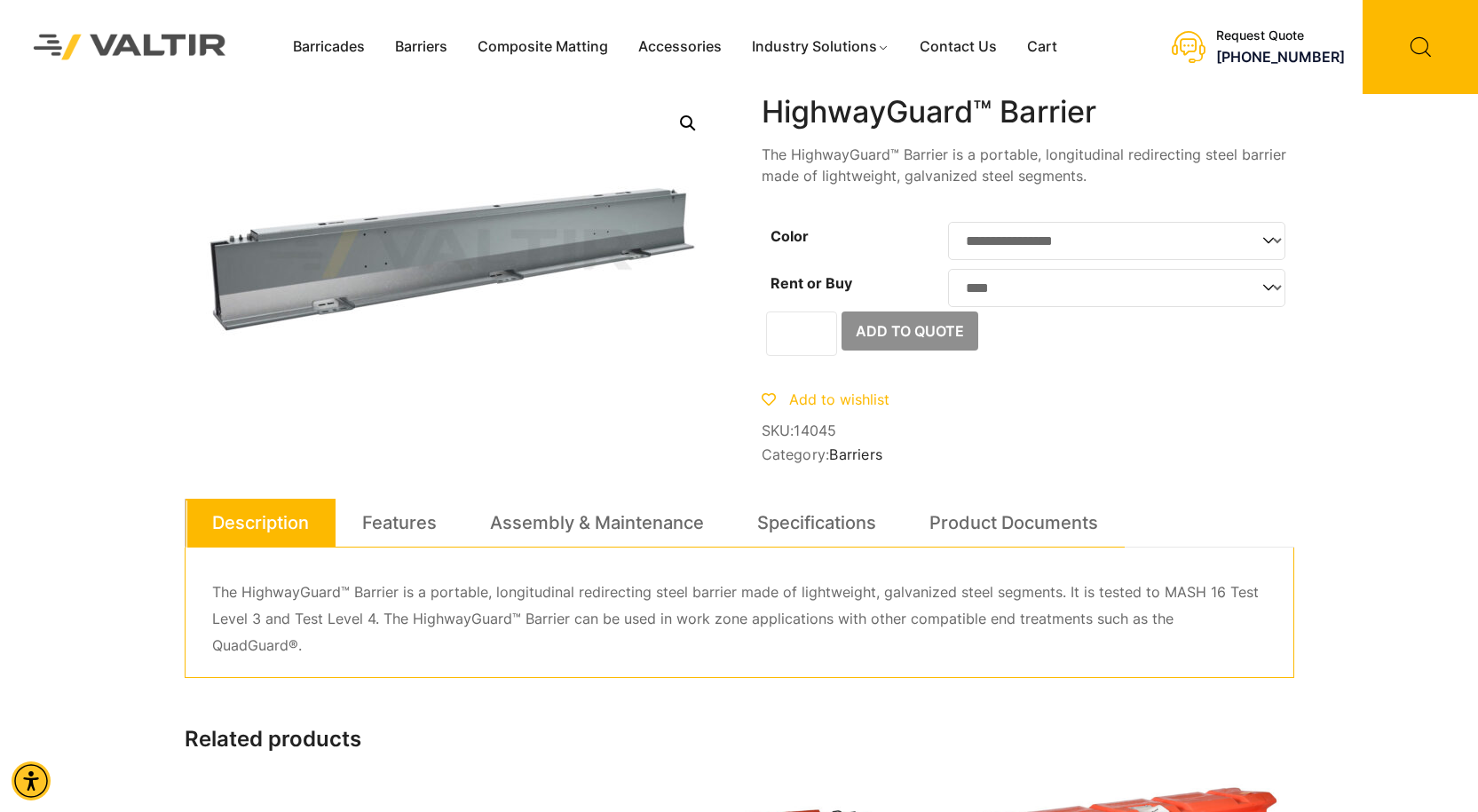 click on "**********" 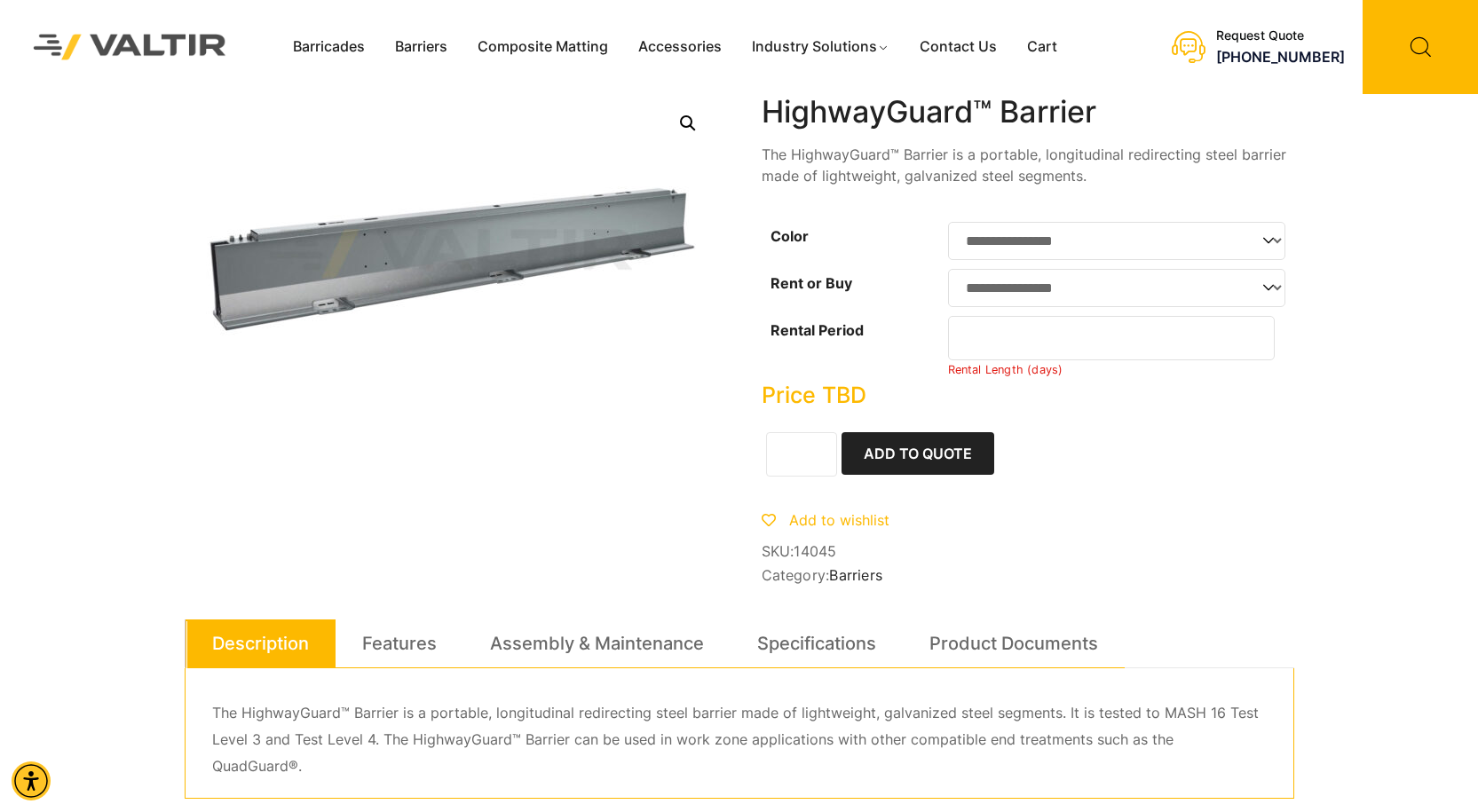 click on "*" 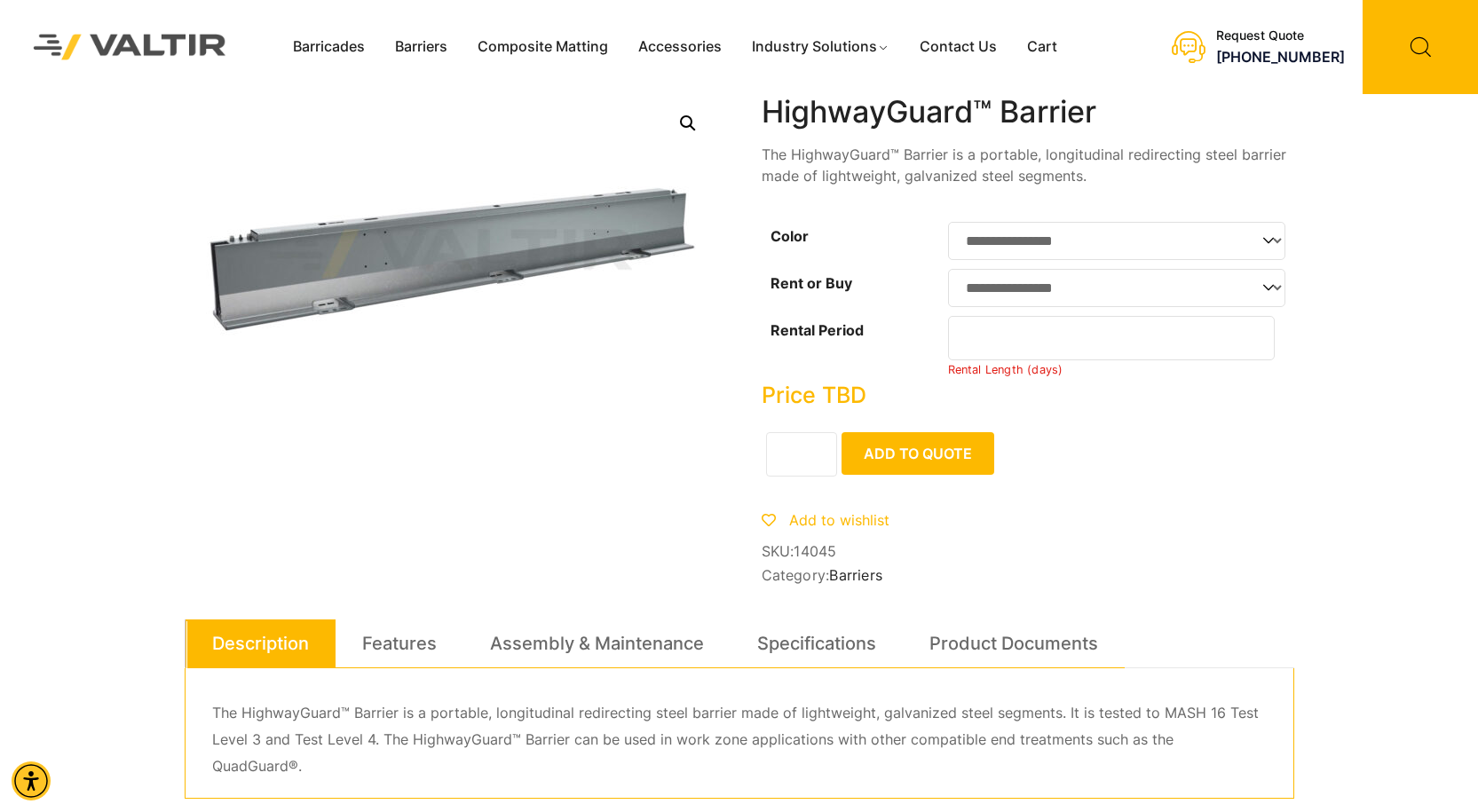 click on "Add to Quote" 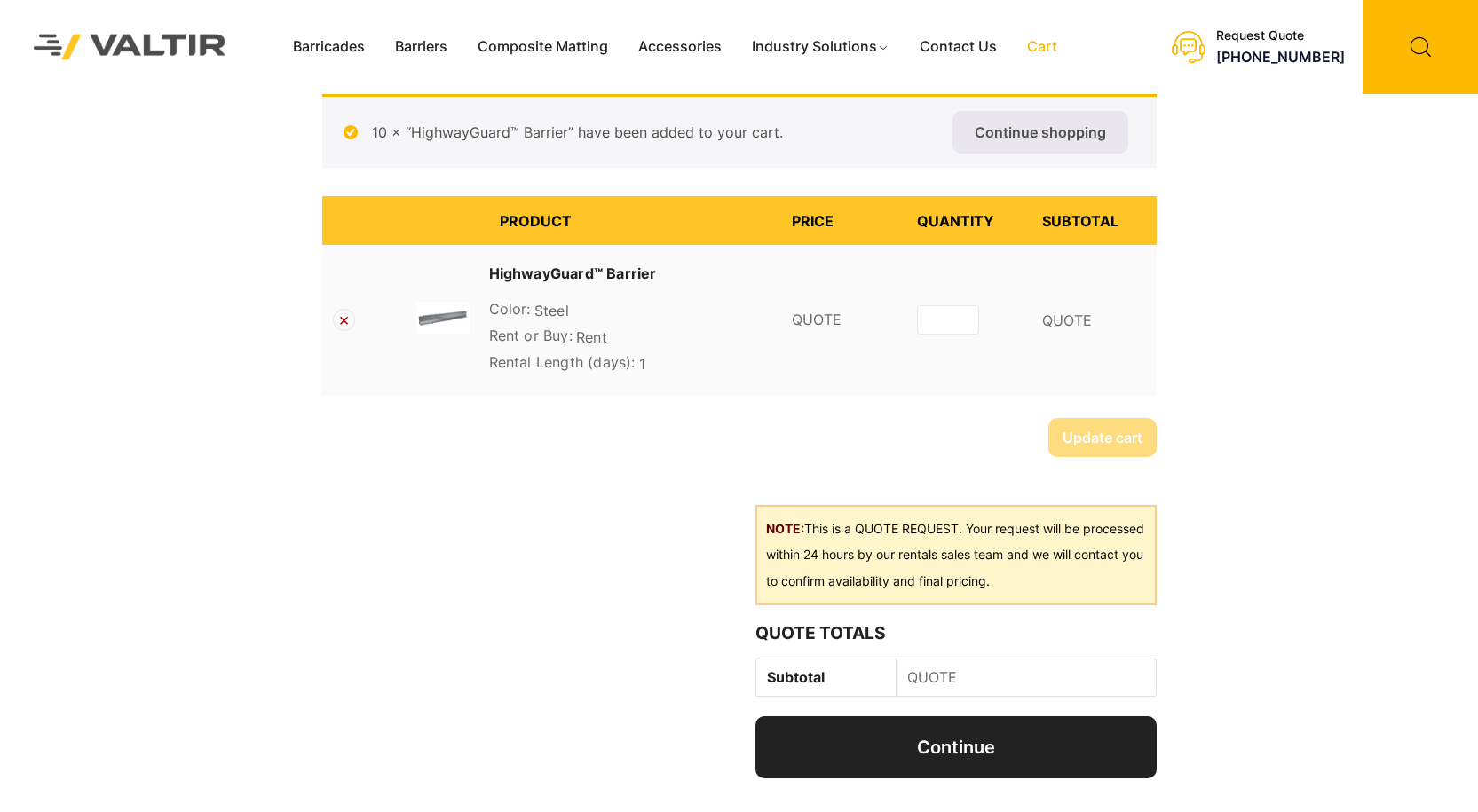 scroll, scrollTop: 0, scrollLeft: 0, axis: both 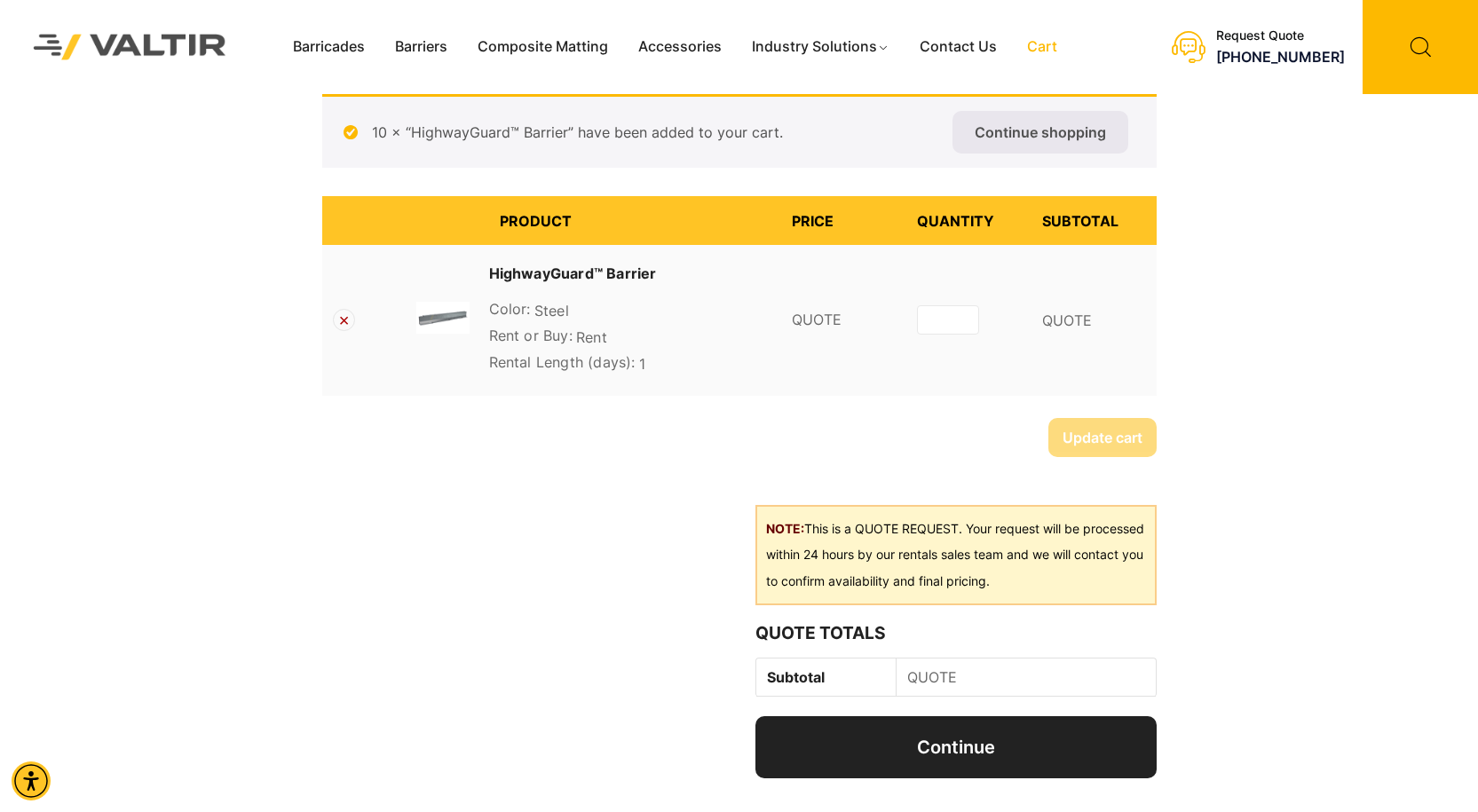click at bounding box center (130, 47) 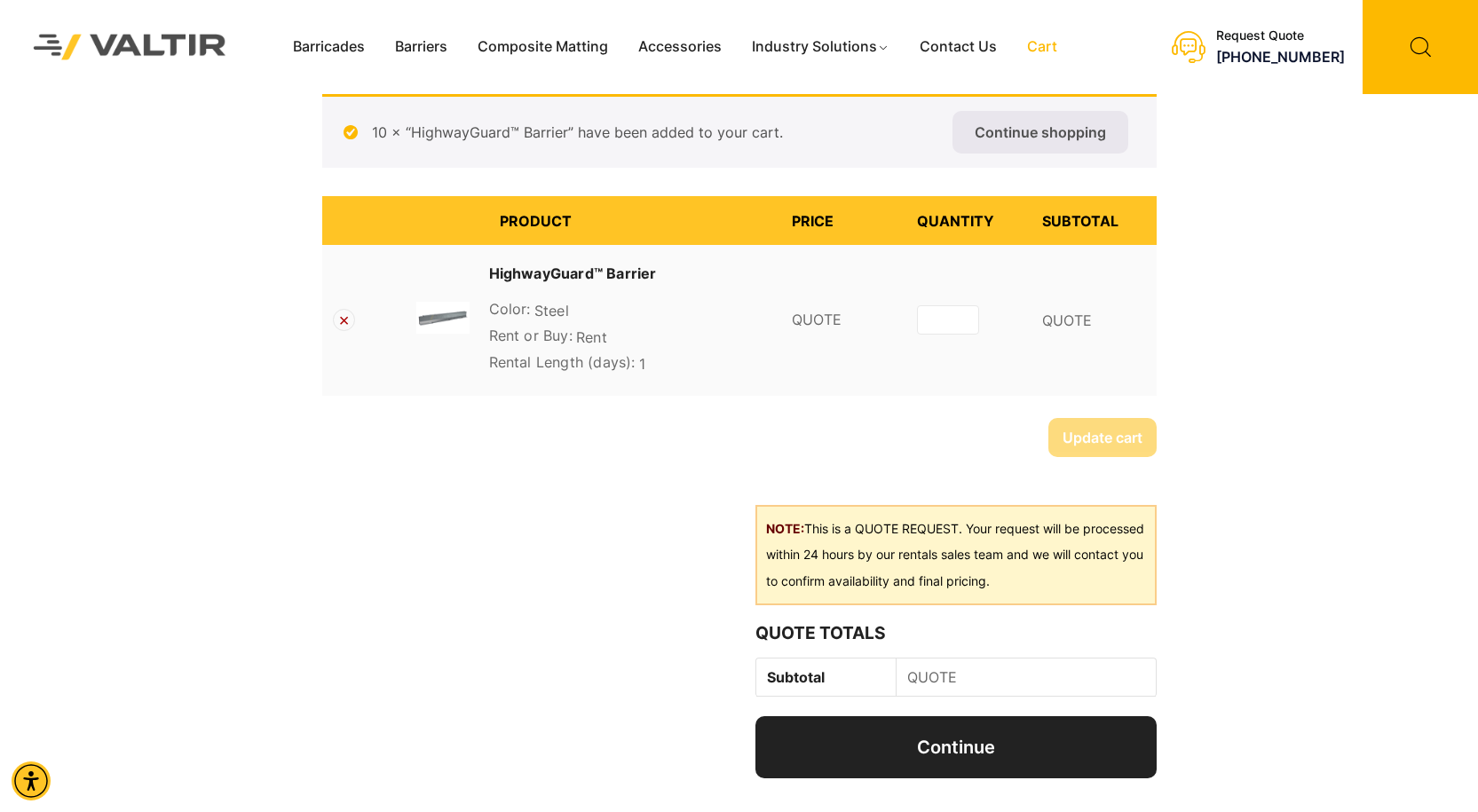 click at bounding box center (130, 47) 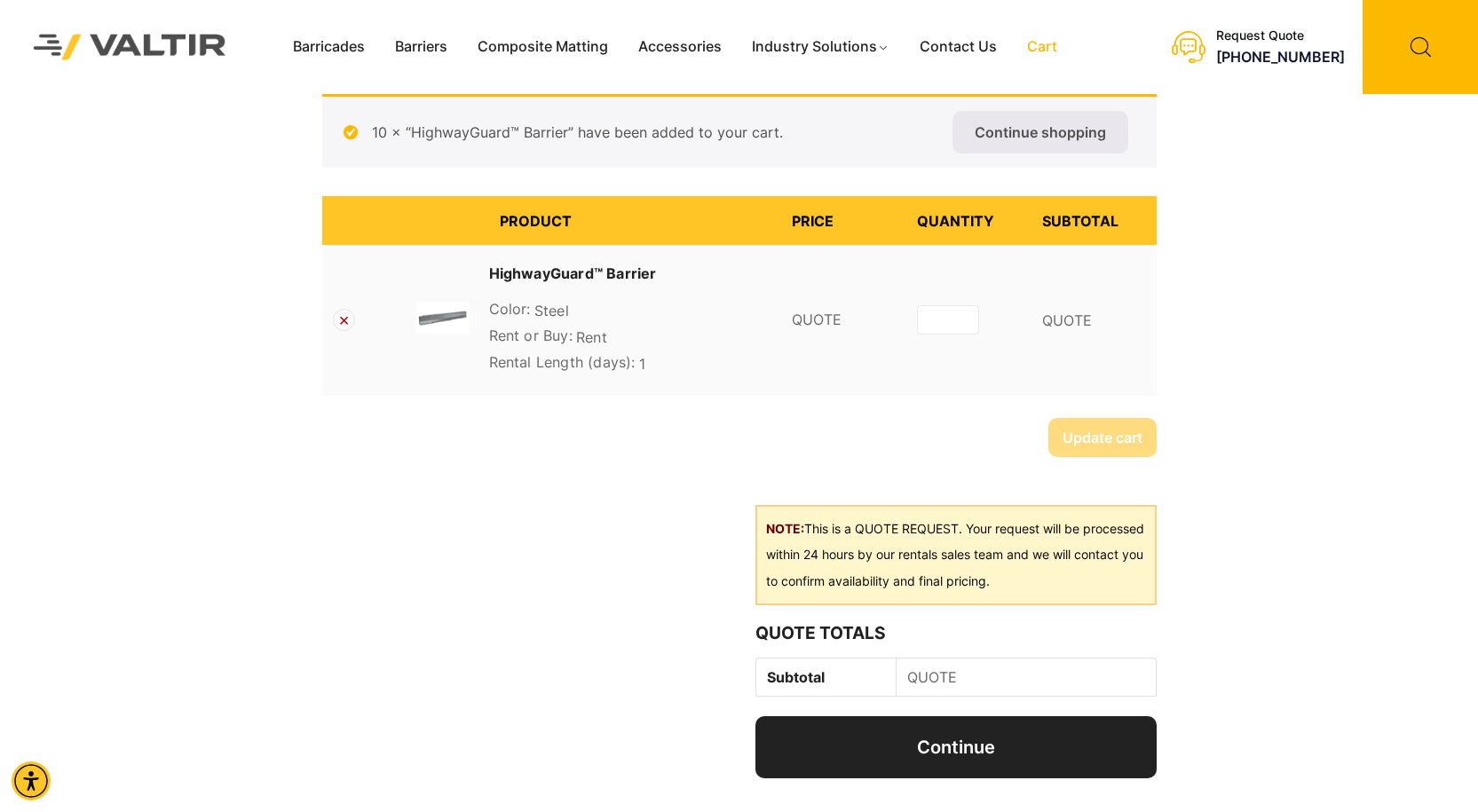 click at bounding box center (130, 47) 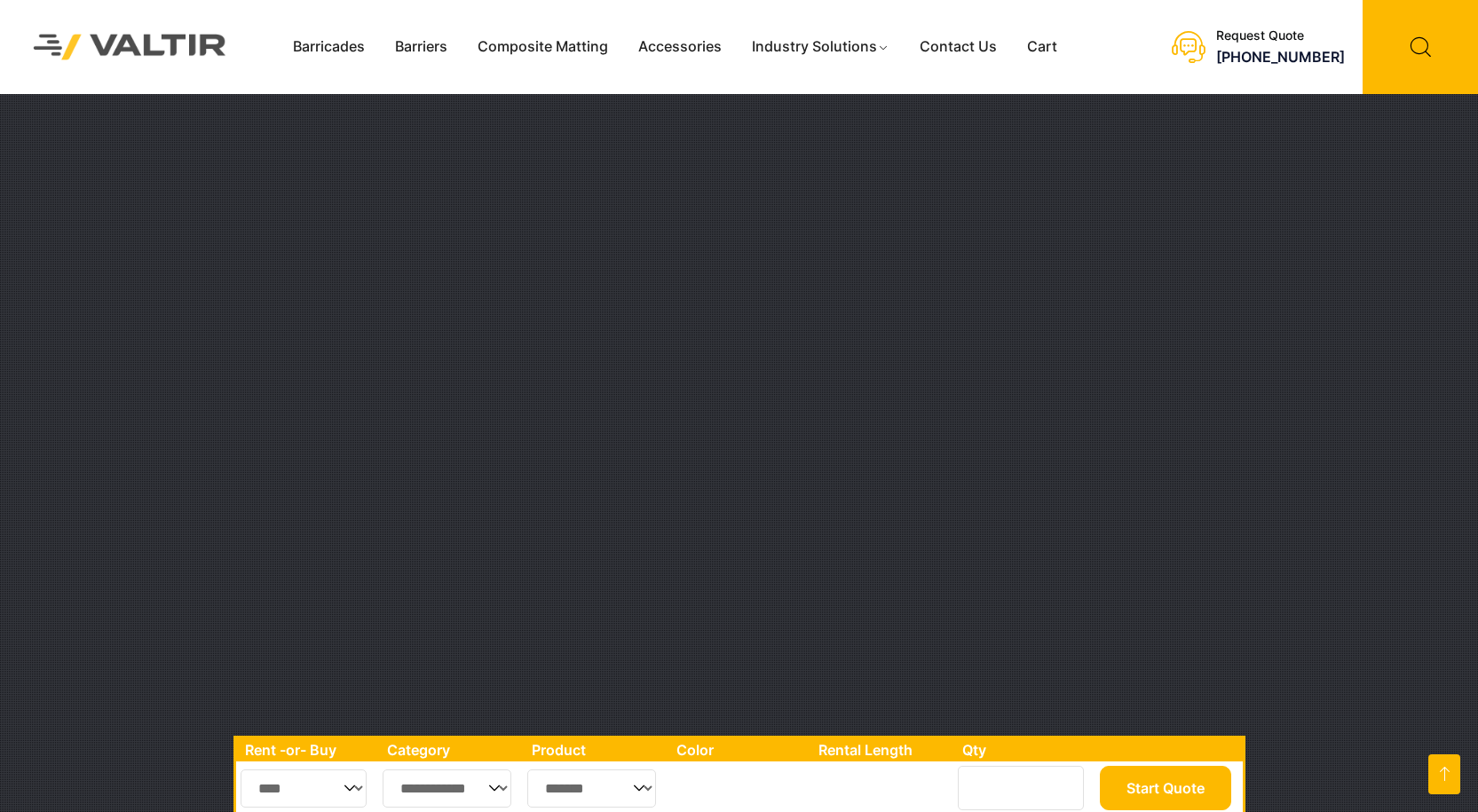 scroll, scrollTop: 621, scrollLeft: 0, axis: vertical 